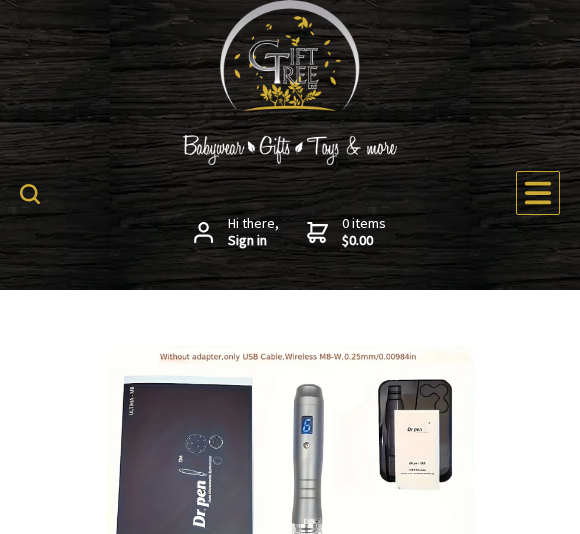 scroll, scrollTop: 427, scrollLeft: 0, axis: vertical 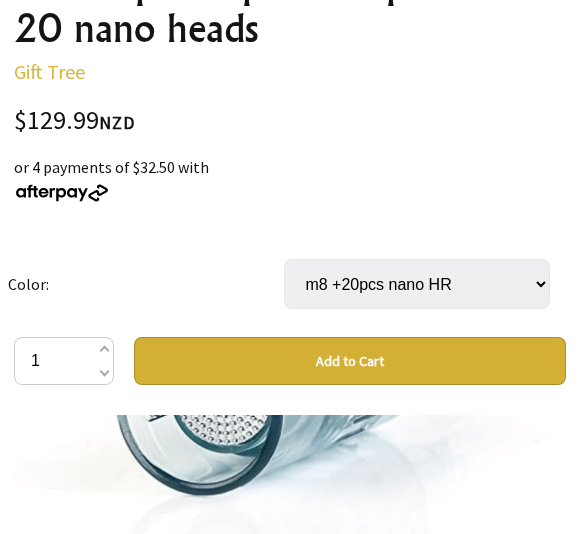 click on "Add to Cart" at bounding box center (350, 361) 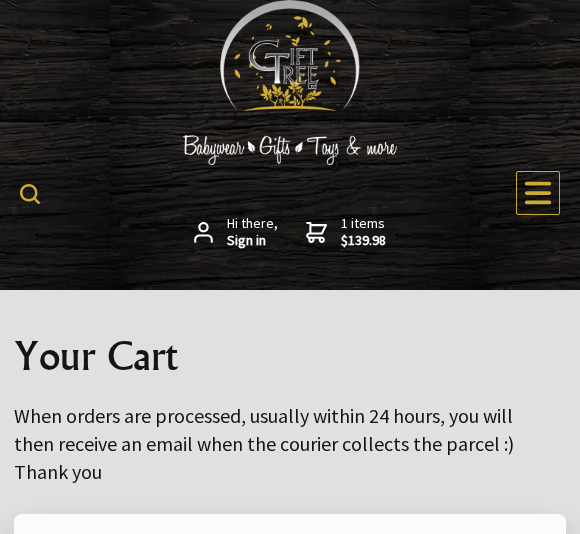 scroll, scrollTop: 299, scrollLeft: 0, axis: vertical 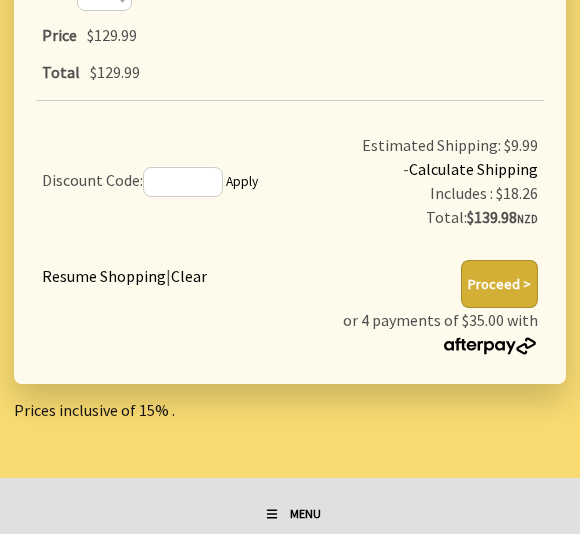 click on "Proceed >" at bounding box center (499, 284) 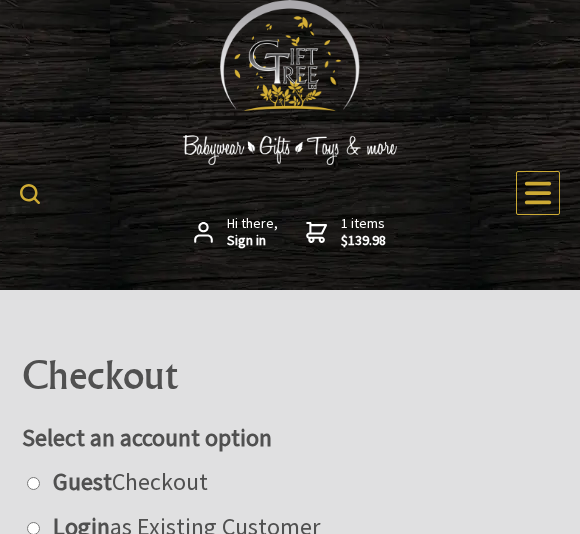 scroll, scrollTop: 267, scrollLeft: 0, axis: vertical 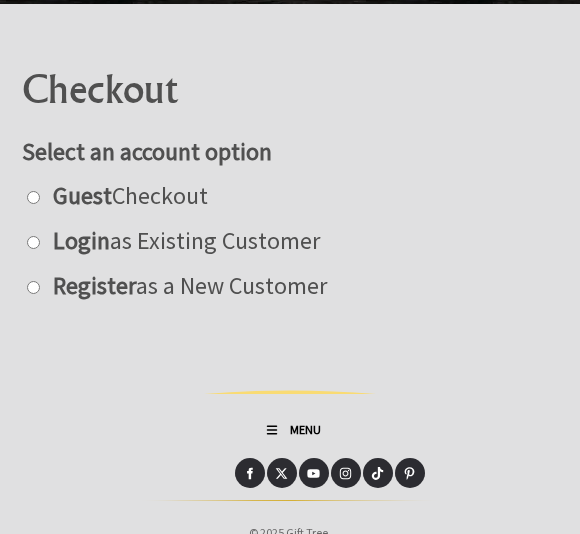 click at bounding box center (33, 198) 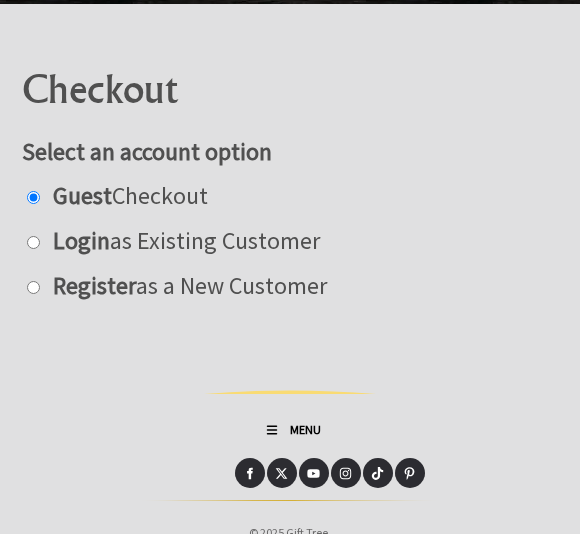 radio on "true" 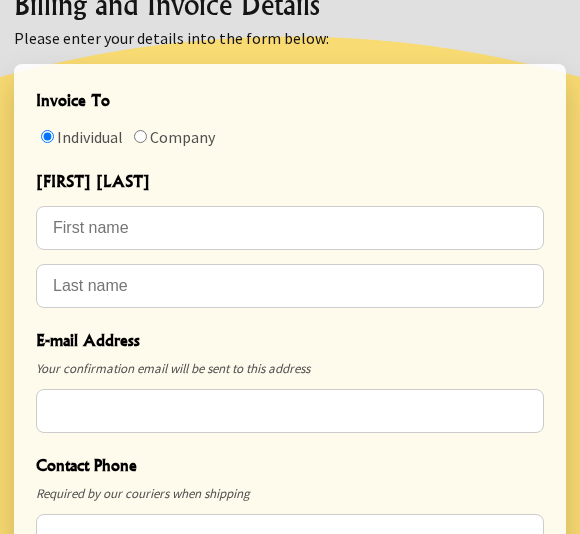 scroll, scrollTop: 647, scrollLeft: 0, axis: vertical 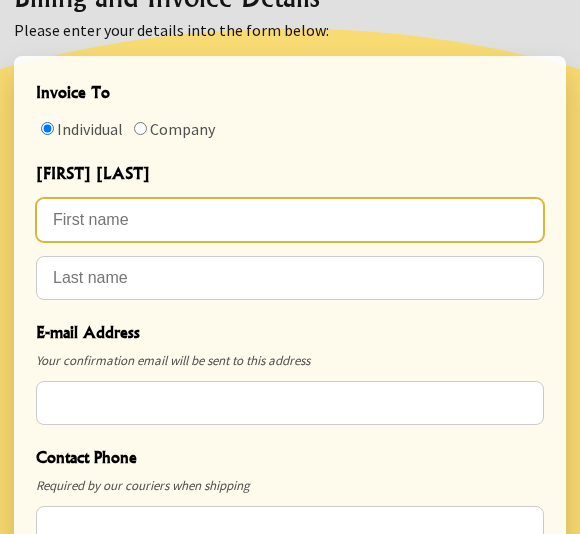 click at bounding box center [290, 221] 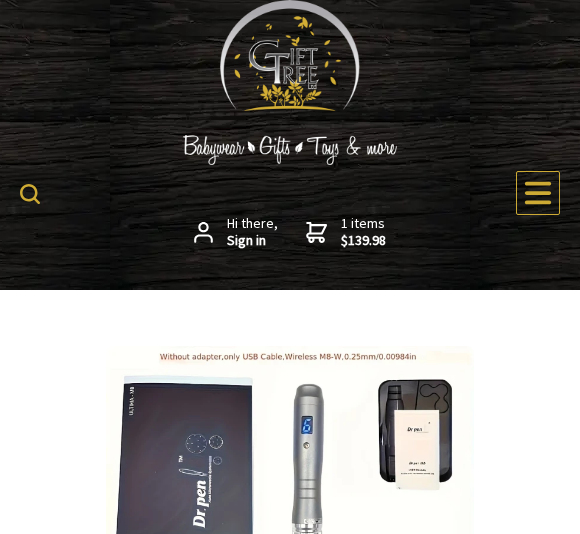 scroll, scrollTop: 35, scrollLeft: 0, axis: vertical 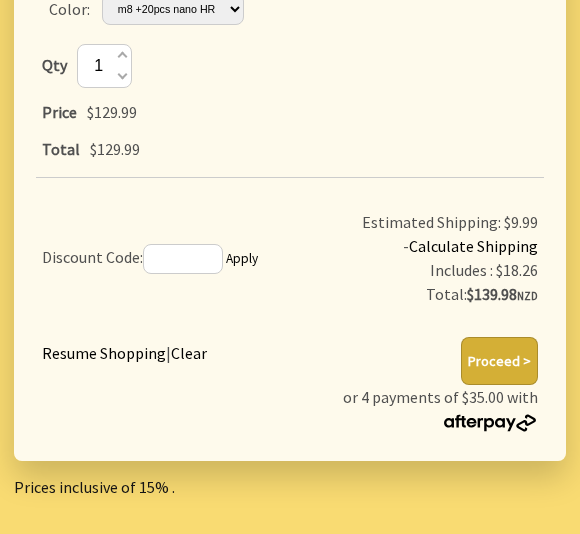 click on "Proceed >" at bounding box center [499, 361] 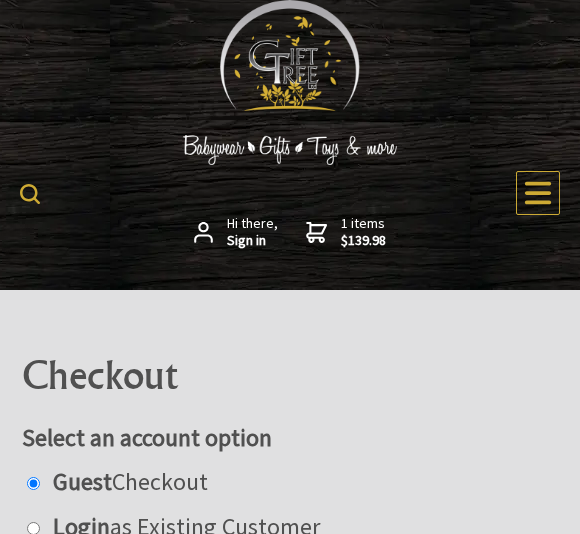 scroll, scrollTop: 276, scrollLeft: 0, axis: vertical 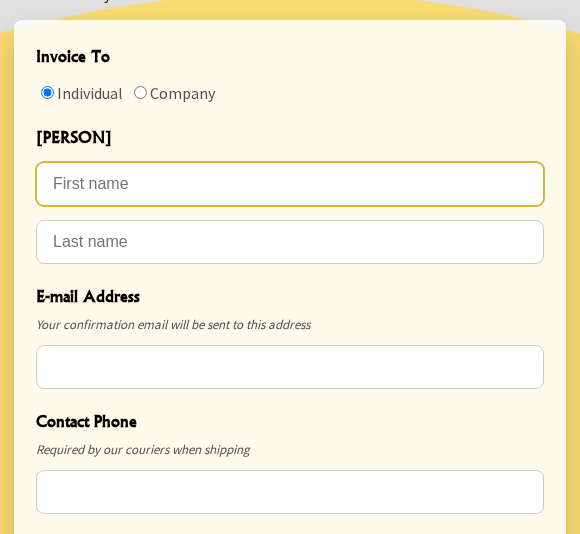 click at bounding box center [290, 185] 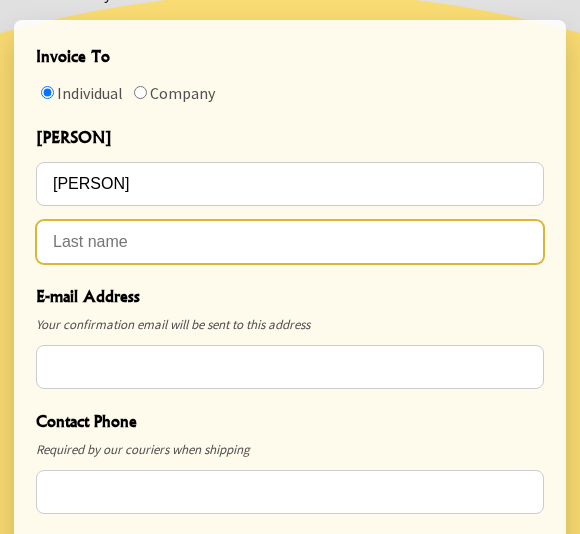type on "Bell" 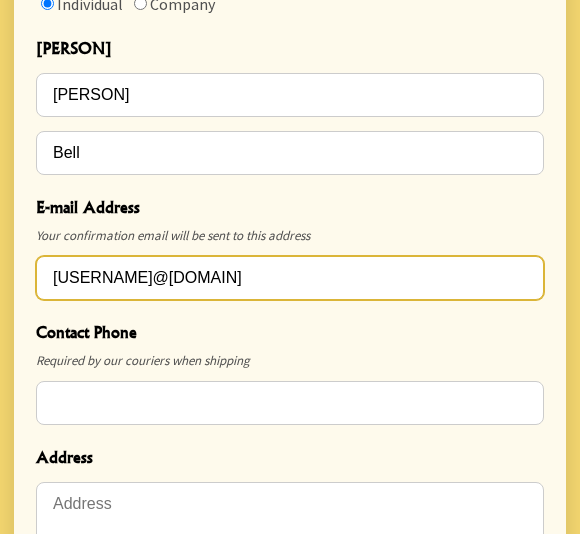 scroll, scrollTop: 773, scrollLeft: 0, axis: vertical 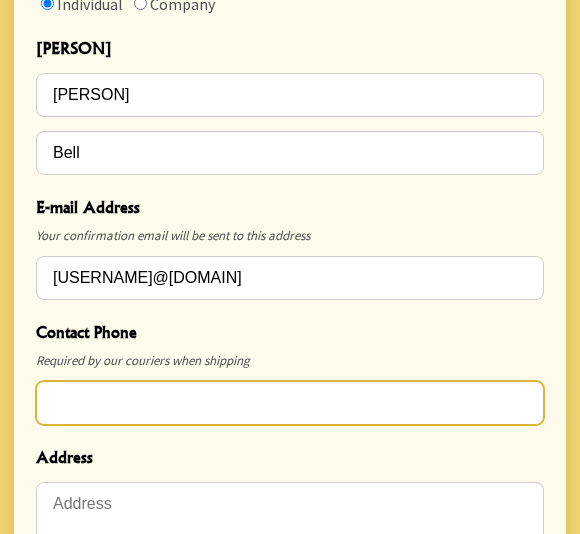 click at bounding box center (290, 403) 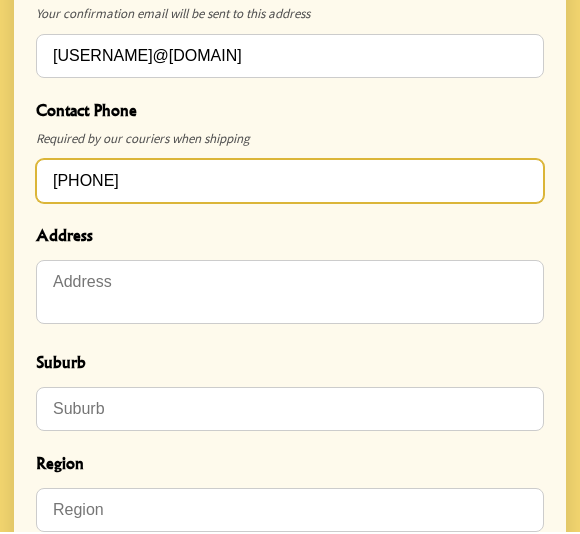 type on "[PHONE]" 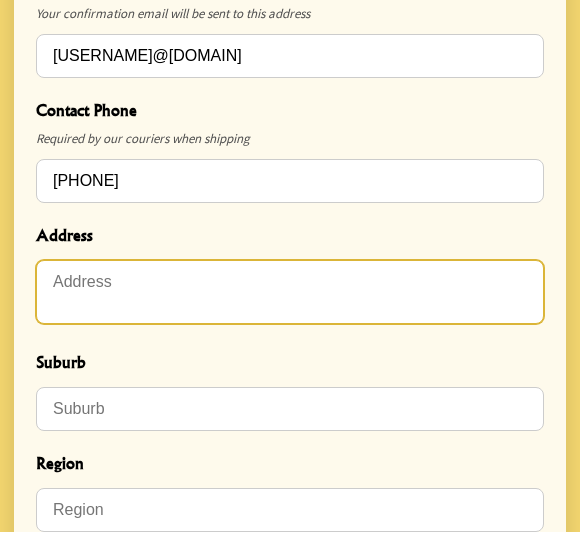 click at bounding box center [290, 294] 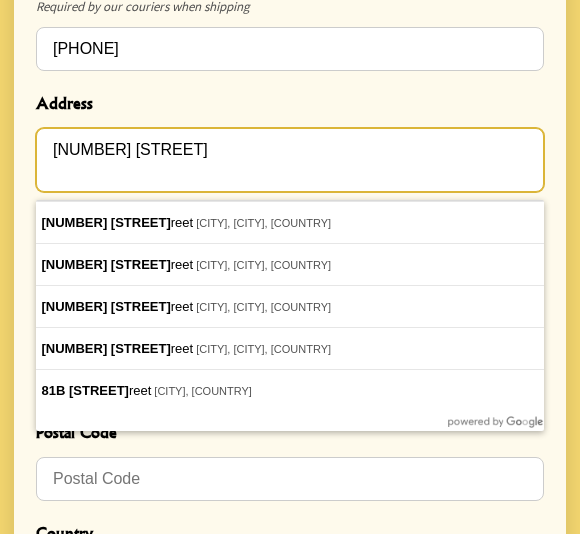 scroll, scrollTop: 1127, scrollLeft: 0, axis: vertical 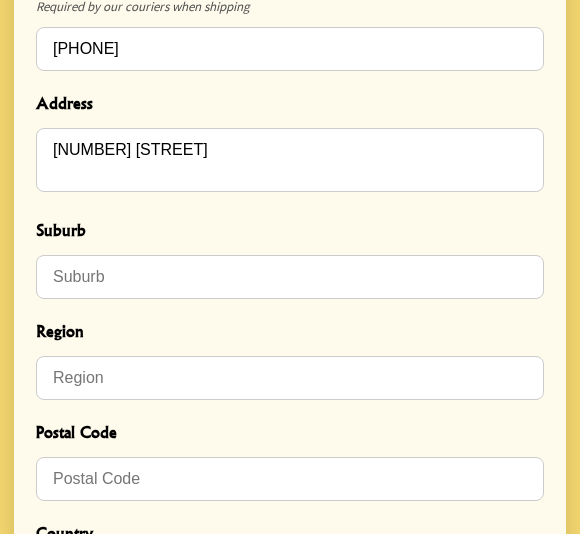 type on "[NUMBER] [STREET]" 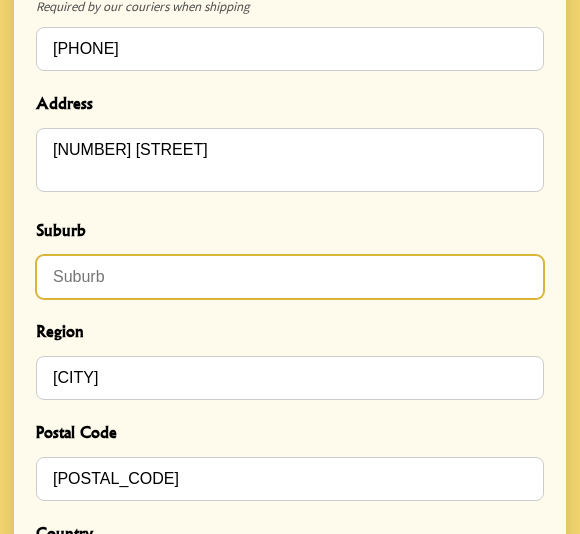 click at bounding box center (290, 277) 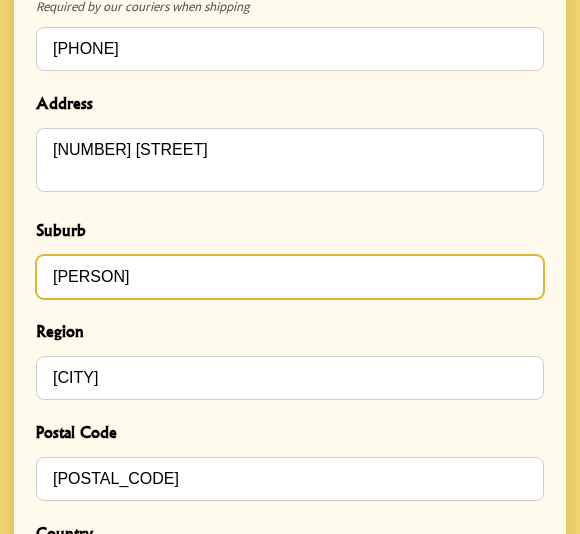 type on "[PERSON]" 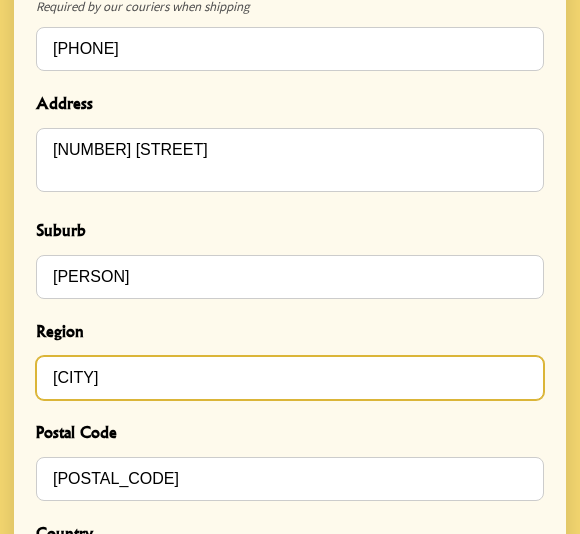 click on "[CITY]" at bounding box center (290, 378) 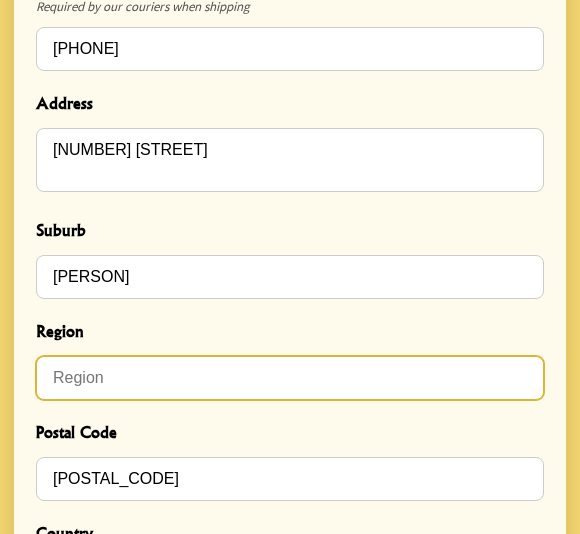 type on "[CITY]" 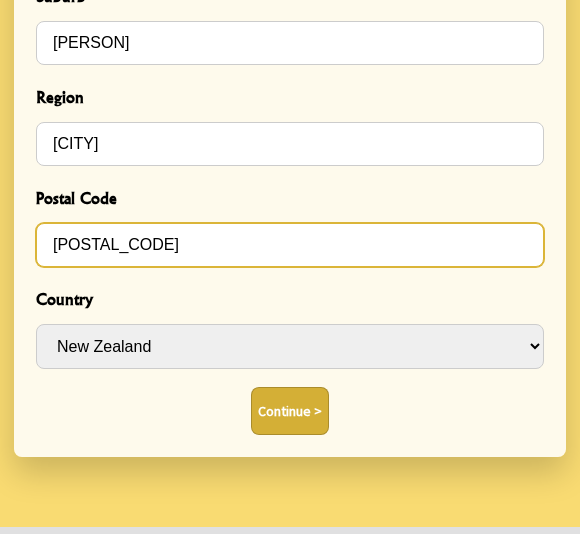 scroll, scrollTop: 1357, scrollLeft: 0, axis: vertical 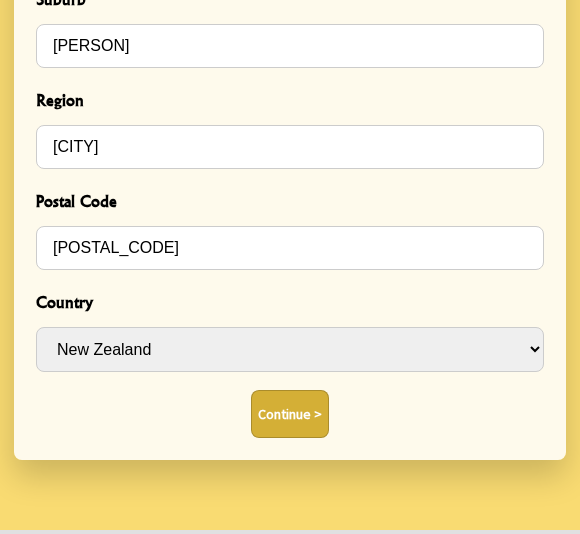 click on "Continue >" at bounding box center (290, 415) 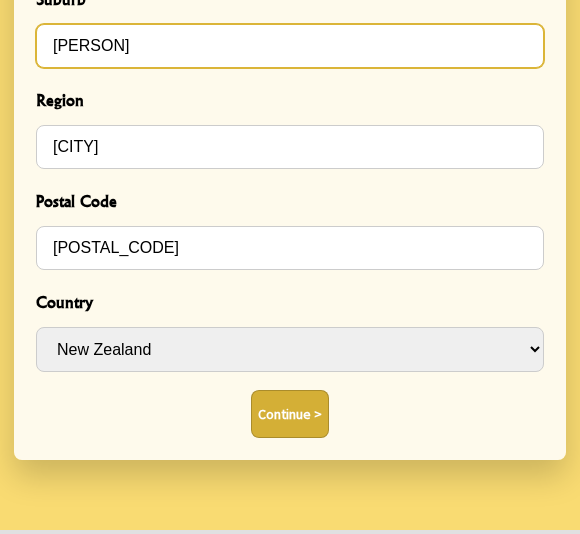 click on "[PERSON]" at bounding box center [290, 46] 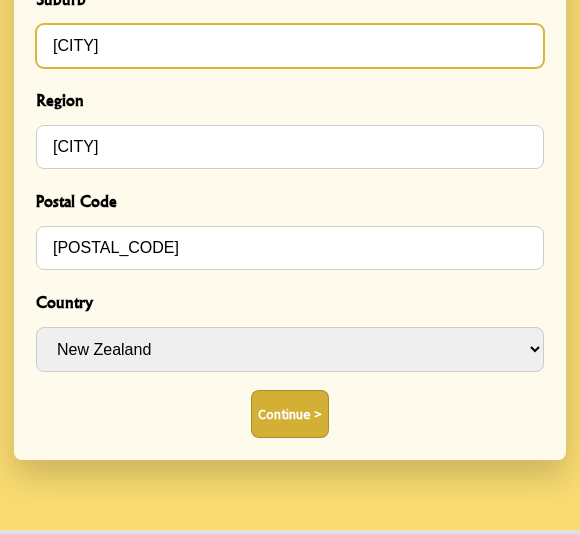 type on "[CITY]" 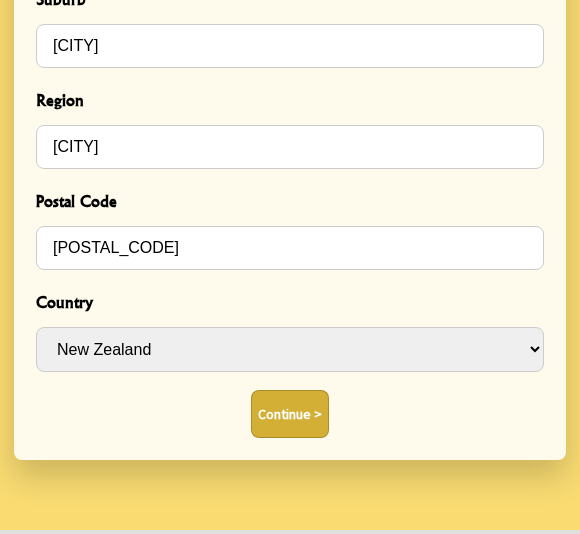 click on "Continue >" at bounding box center (290, 414) 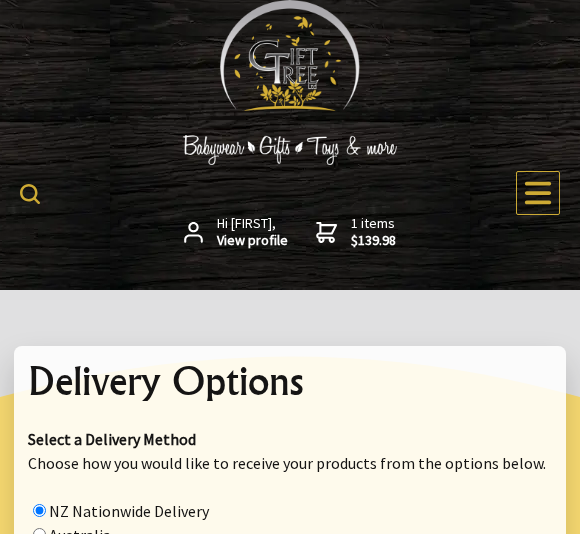 scroll, scrollTop: 200, scrollLeft: 0, axis: vertical 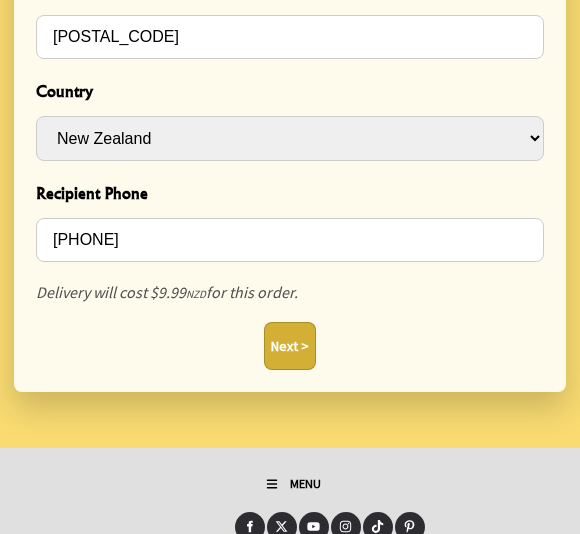click on "Next >" at bounding box center [290, 346] 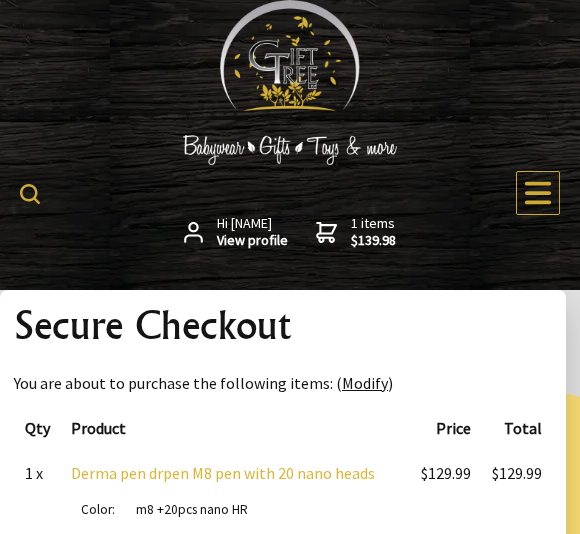 scroll, scrollTop: 370, scrollLeft: 0, axis: vertical 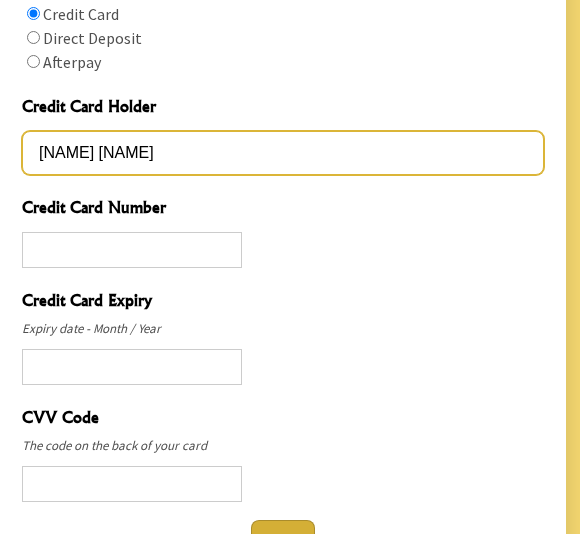 click on "SOPHIE BELL" at bounding box center (283, 153) 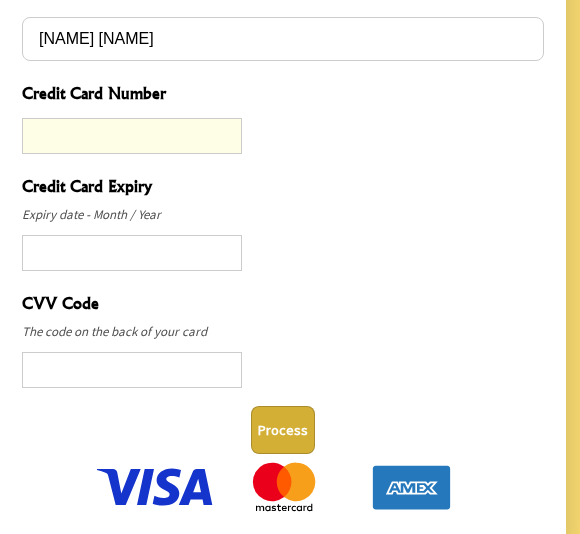 scroll, scrollTop: 1570, scrollLeft: 0, axis: vertical 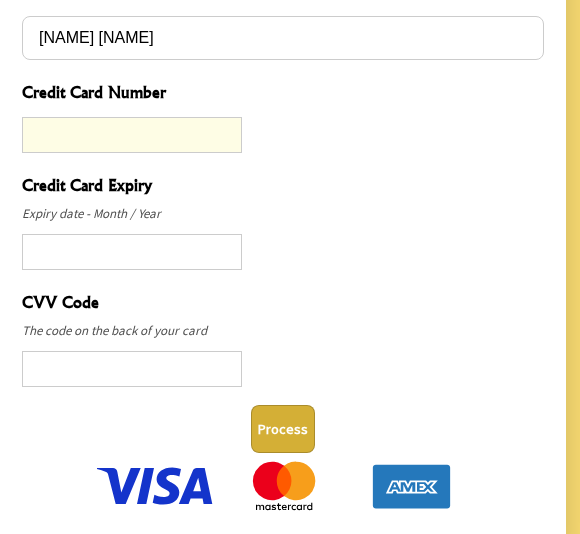 click on "Process" at bounding box center (283, 429) 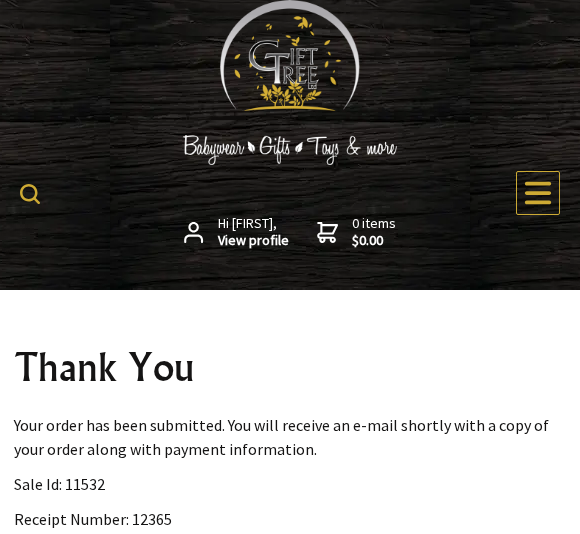 scroll, scrollTop: 265, scrollLeft: 0, axis: vertical 